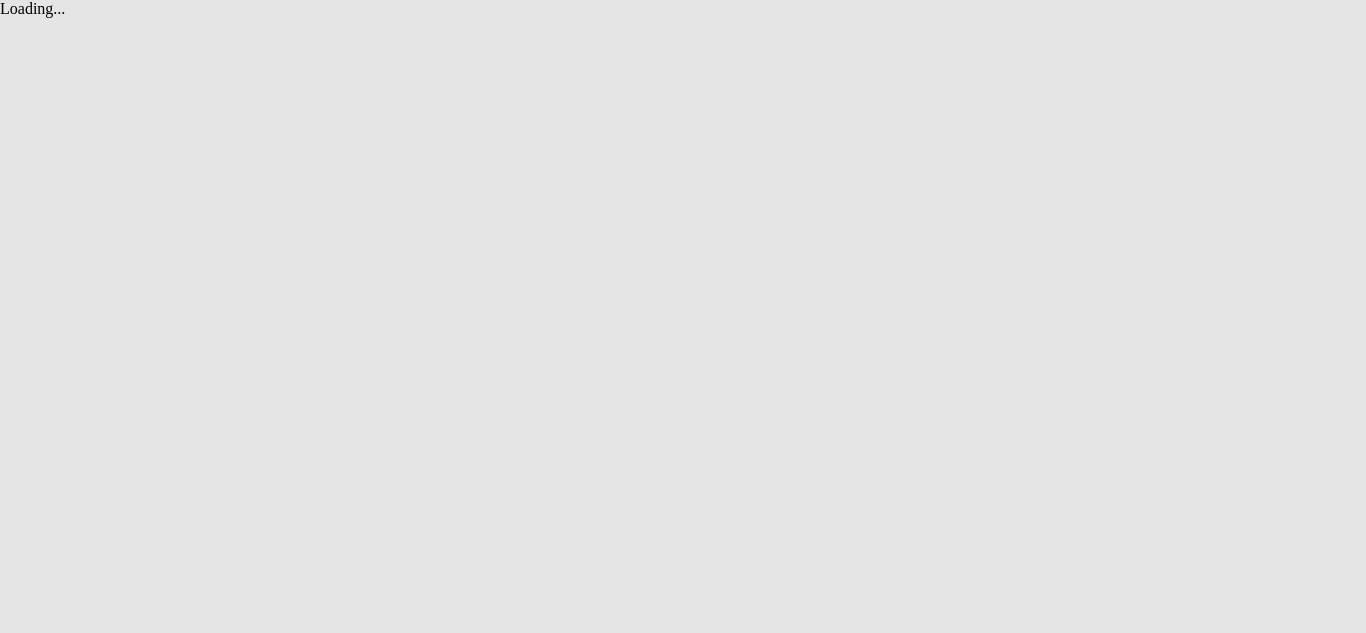 scroll, scrollTop: 0, scrollLeft: 0, axis: both 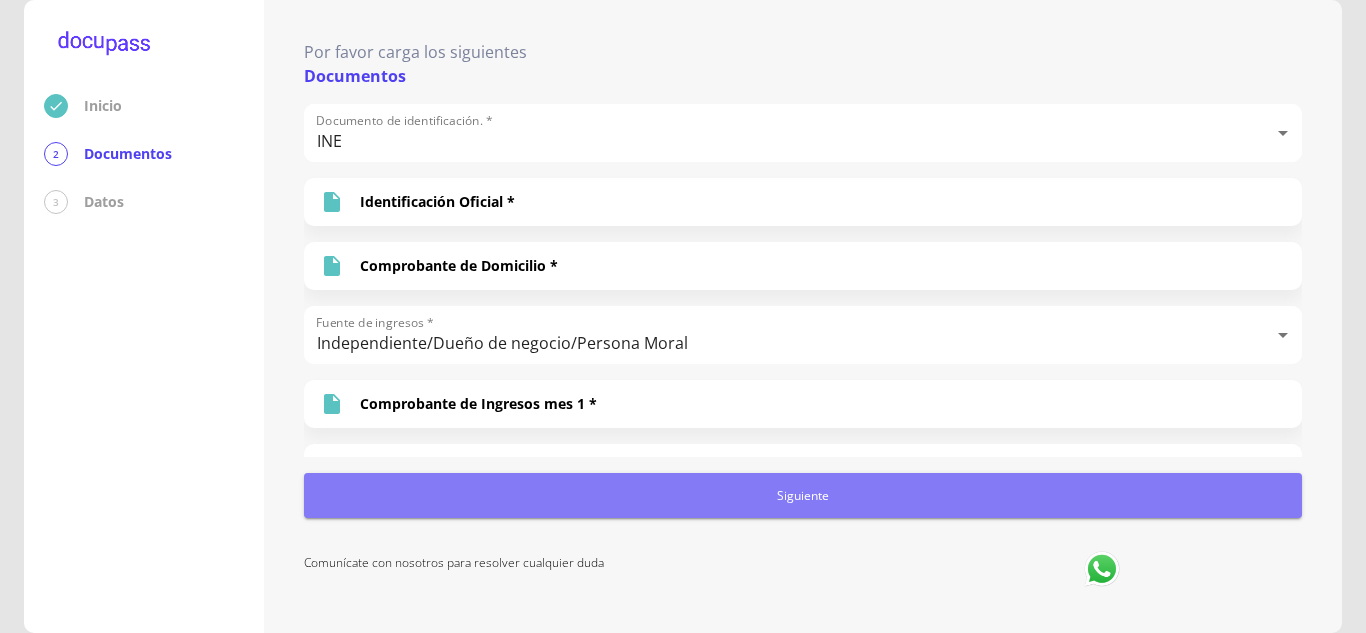 click on "Siguiente" at bounding box center [803, 495] 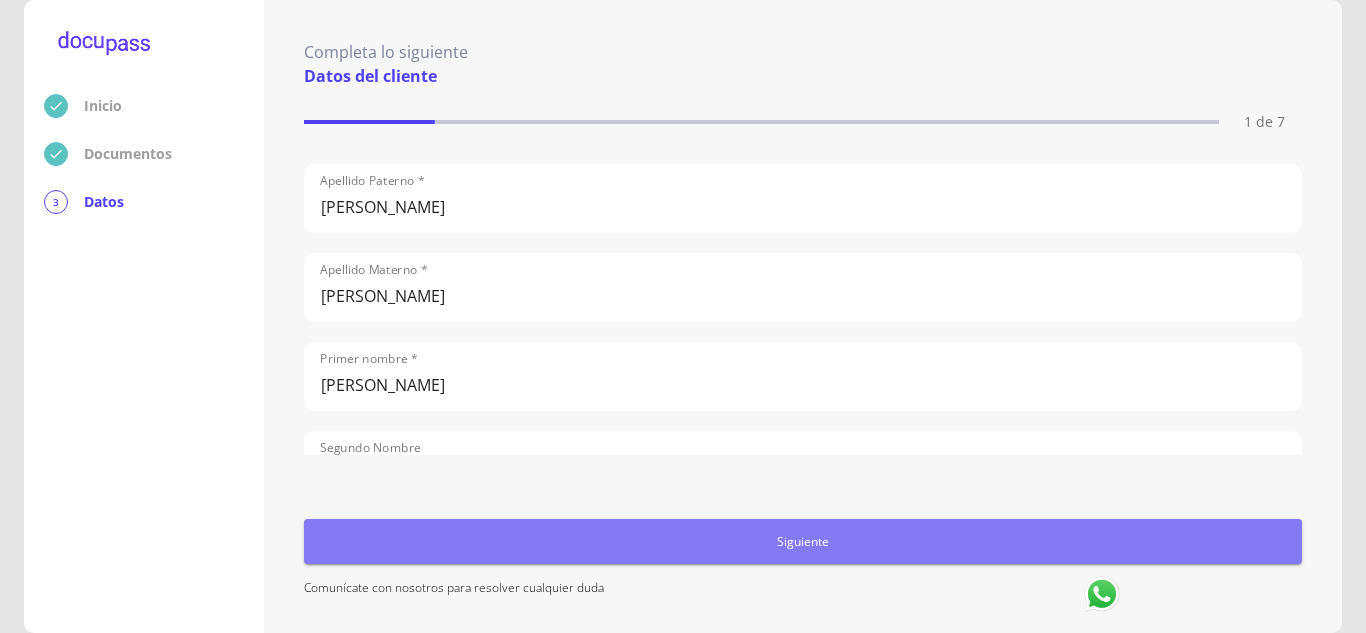 click on "Siguiente" at bounding box center [803, 541] 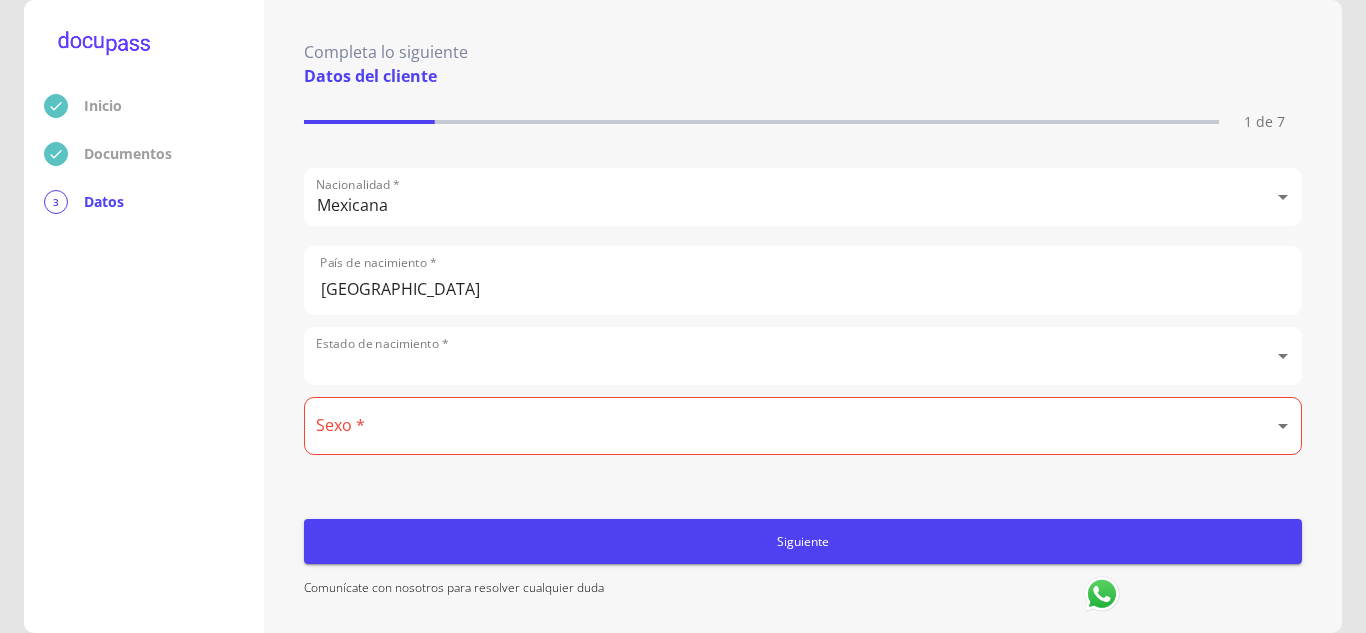 click on "Inicio Documentos 3 Datos   Completa lo siguiente Datos del cliente 1 de 7 Apellido Paterno * [PERSON_NAME] Materno * [PERSON_NAME] Primer nombre * [PERSON_NAME] Nombre [PERSON_NAME] Fecha de nacimiento * [DEMOGRAPHIC_DATA] RFC * GOEG880902Q34 CURP * GOEG880902MJCNSB05 ID de Identificación 1498180142 Nacionalidad * Mexicana Mexicana País de nacimiento * [DEMOGRAPHIC_DATA] Estado de nacimiento * ​ 60 meses Sexo * ​ Rellena este campo Celular * [PHONE_NUMBER] Siguiente Comunícate con nosotros para resolver cualquier duda" at bounding box center (683, 316) 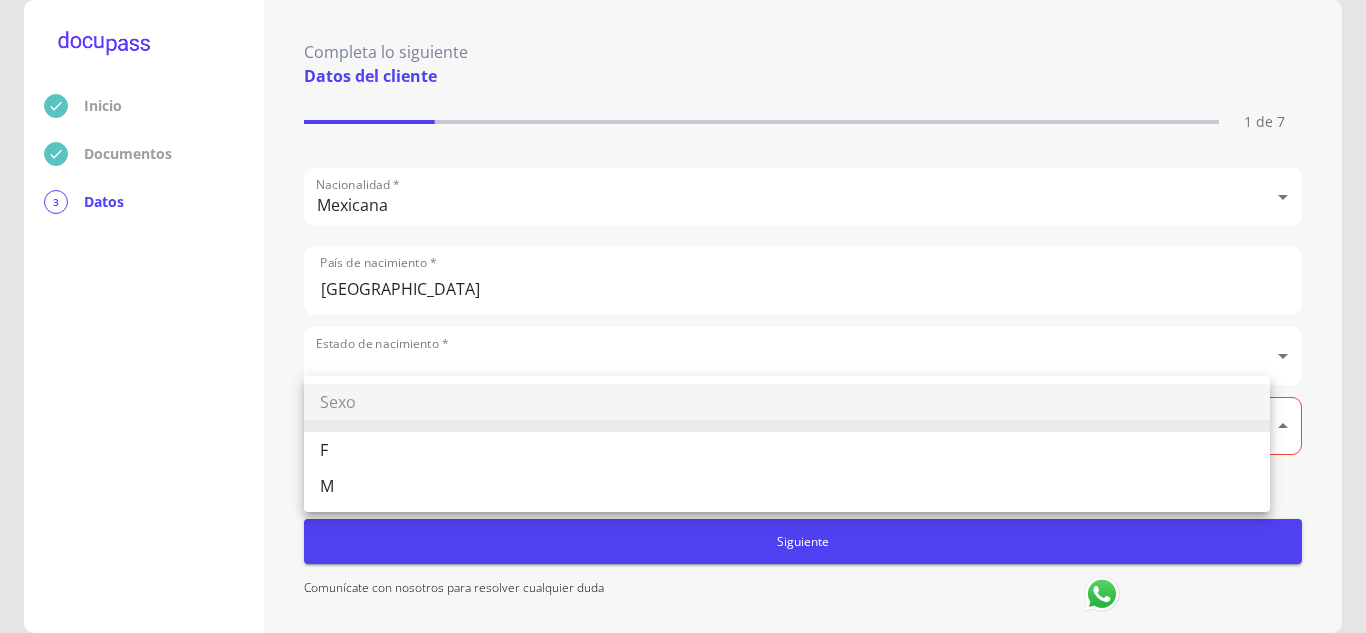 click on "M" at bounding box center (787, 486) 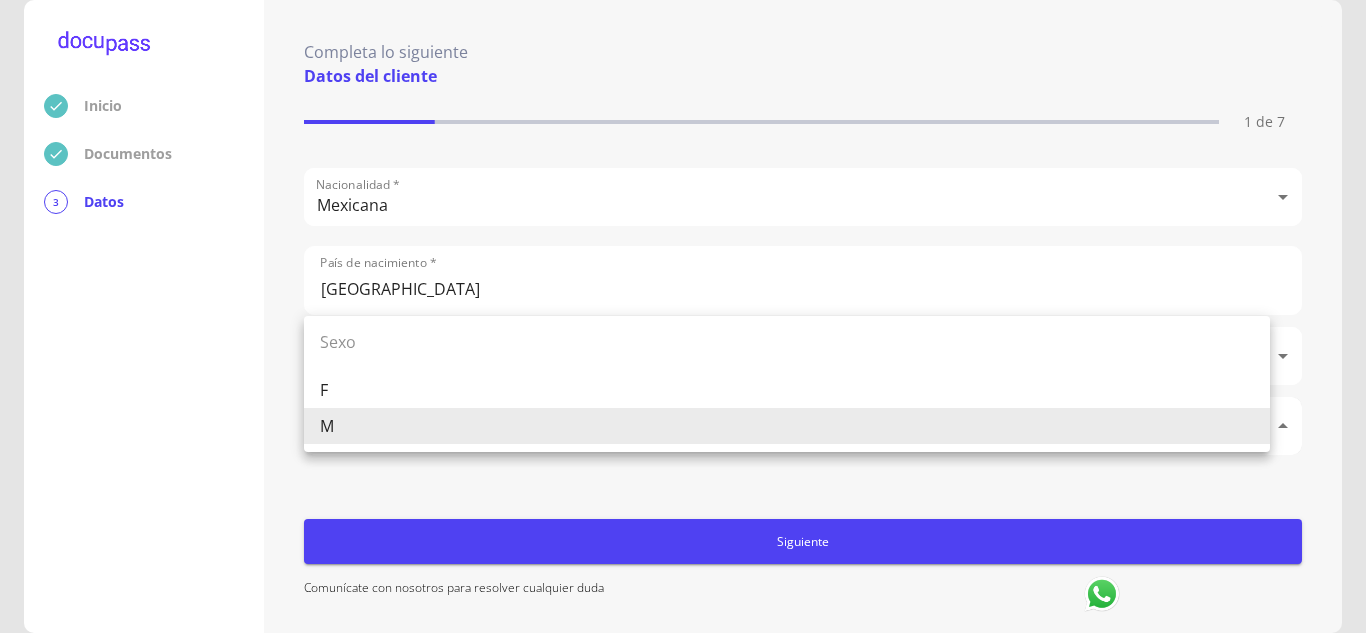 click on "Inicio Documentos 3 Datos   Completa lo siguiente Datos del cliente 1 de 7 Apellido Paterno * [PERSON_NAME] Apellido Materno * [PERSON_NAME] Primer nombre * [PERSON_NAME] Nombre [PERSON_NAME] Fecha de nacimiento * [DEMOGRAPHIC_DATA] RFC * GOEG880902Q34 CURP * GOEG880902MJCNSB05 ID de Identificación 1498180142 Nacionalidad * Mexicana Mexicana País de nacimiento * [DEMOGRAPHIC_DATA] Estado de nacimiento * ​ 60 meses Sexo * M M Celular * [PHONE_NUMBER] Siguiente Comunícate con nosotros para resolver cualquier duda   Sexo F M" at bounding box center (683, 316) 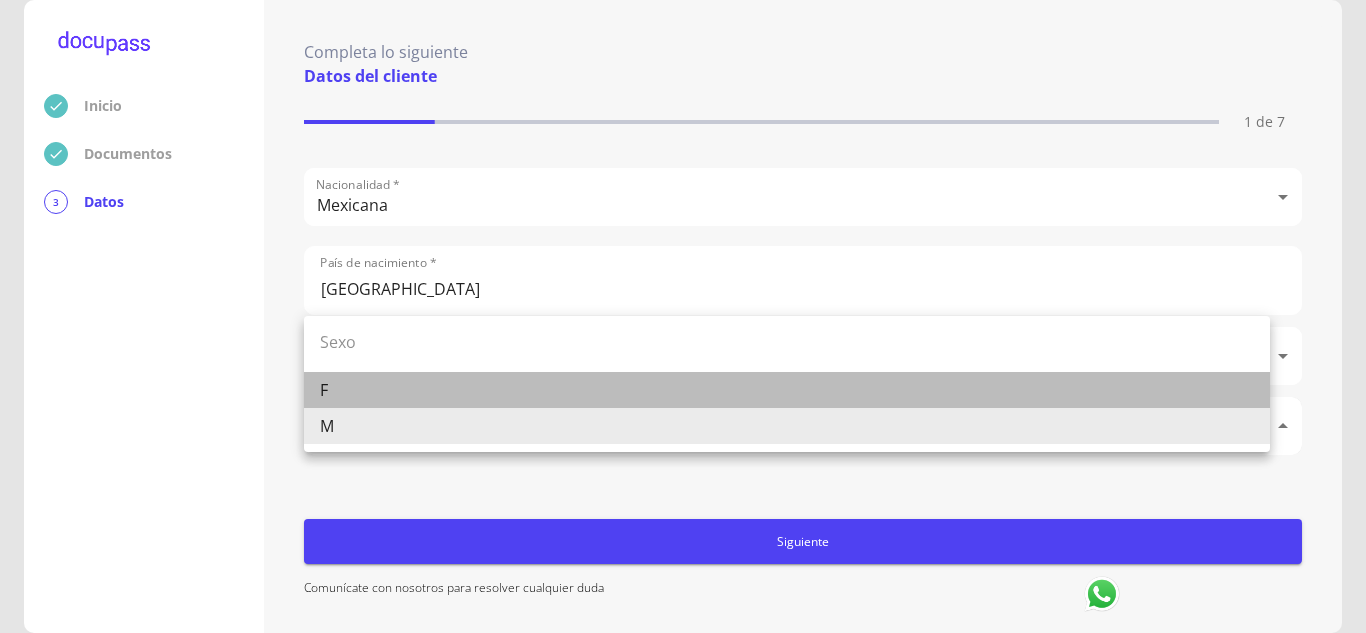click on "F" at bounding box center (787, 390) 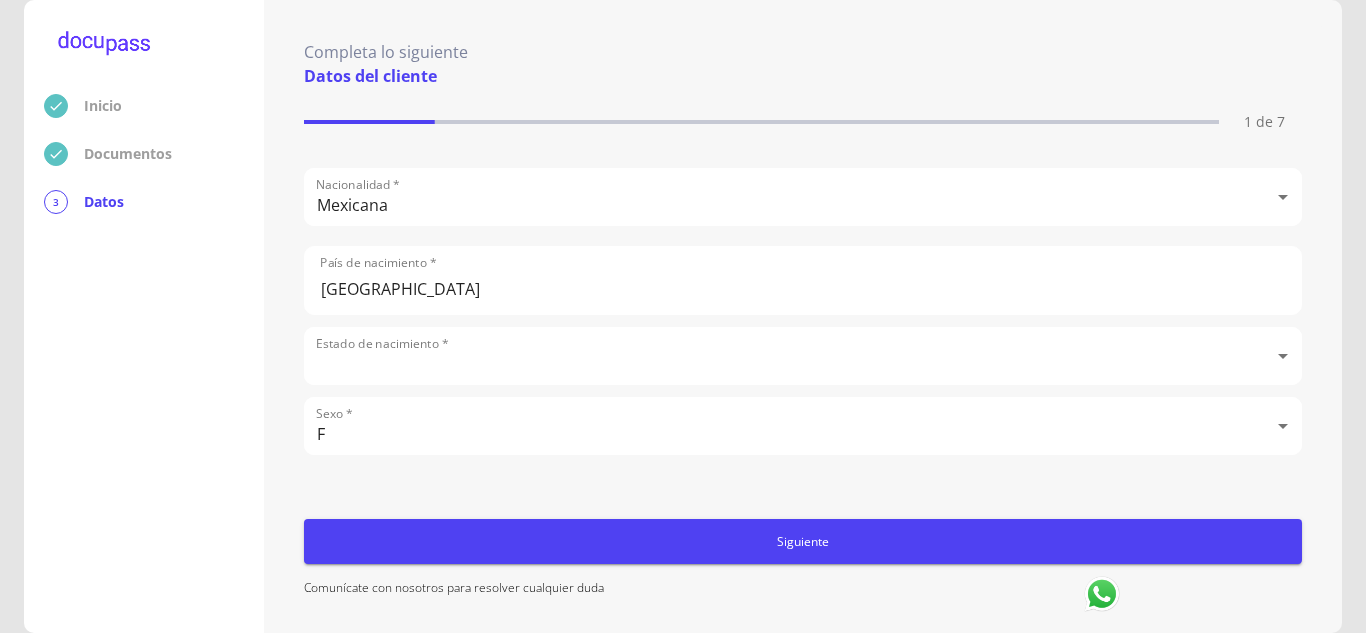 click on "Comunícate con nosotros para resolver cualquier duda" at bounding box center [803, 591] 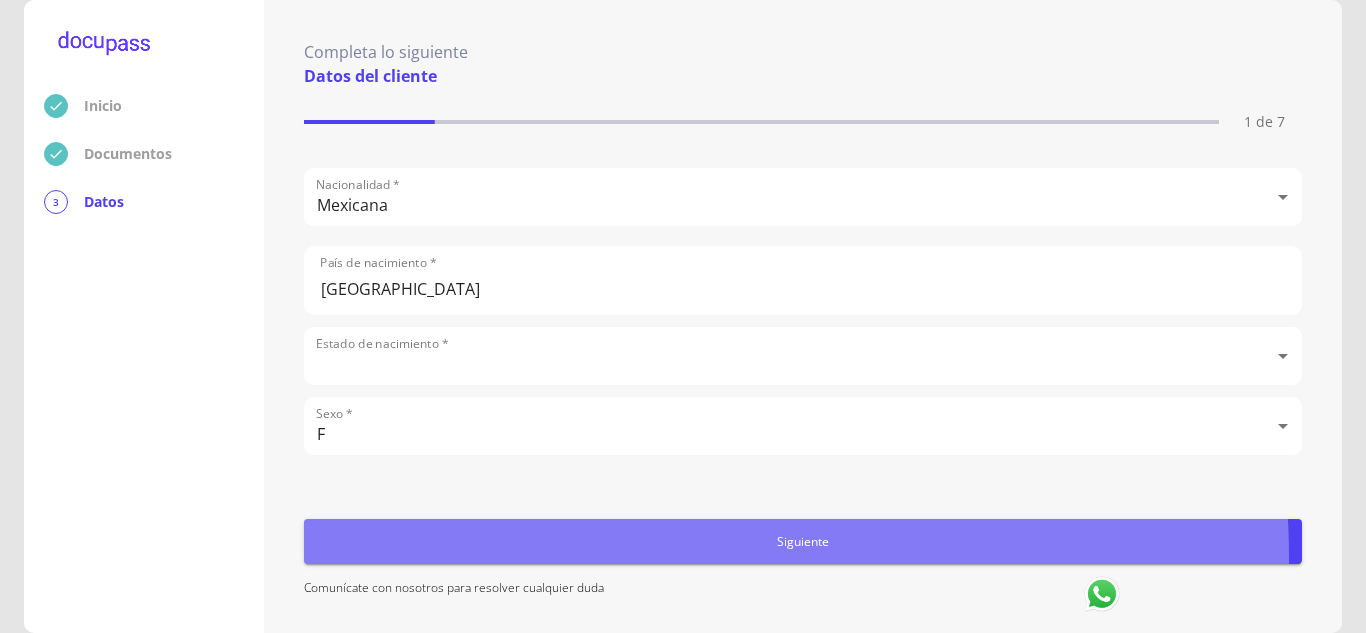 click on "Siguiente" at bounding box center (803, 541) 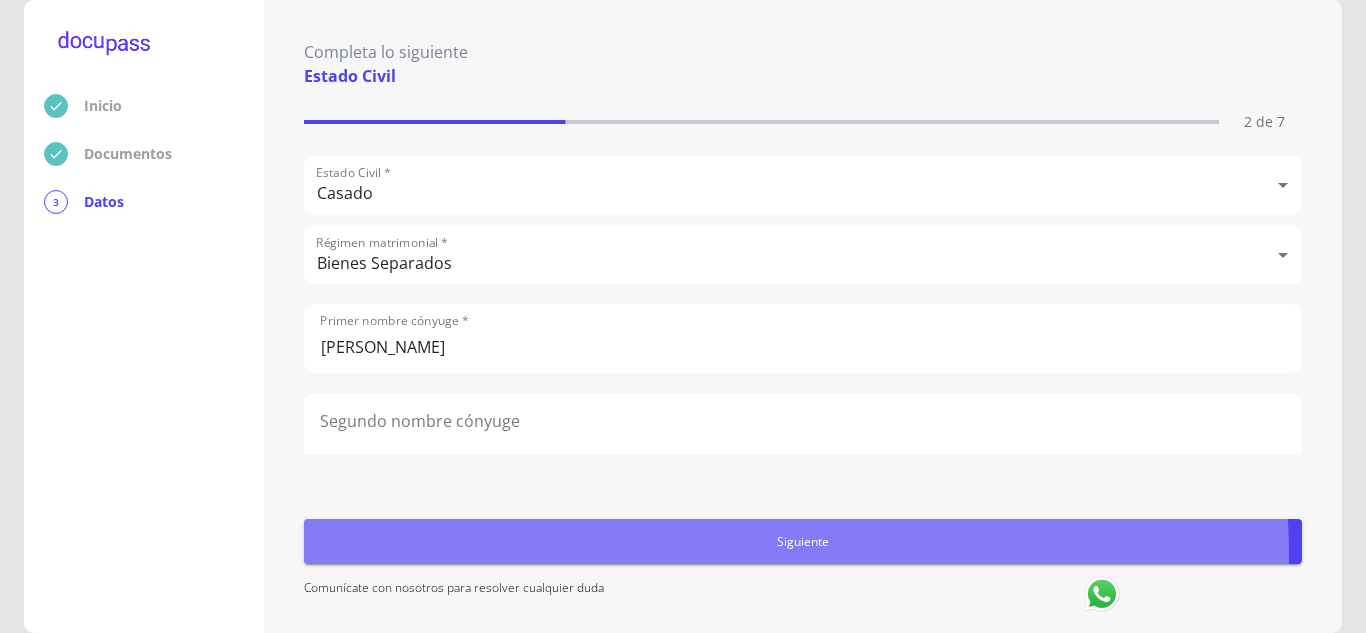 click on "Siguiente" at bounding box center [803, 541] 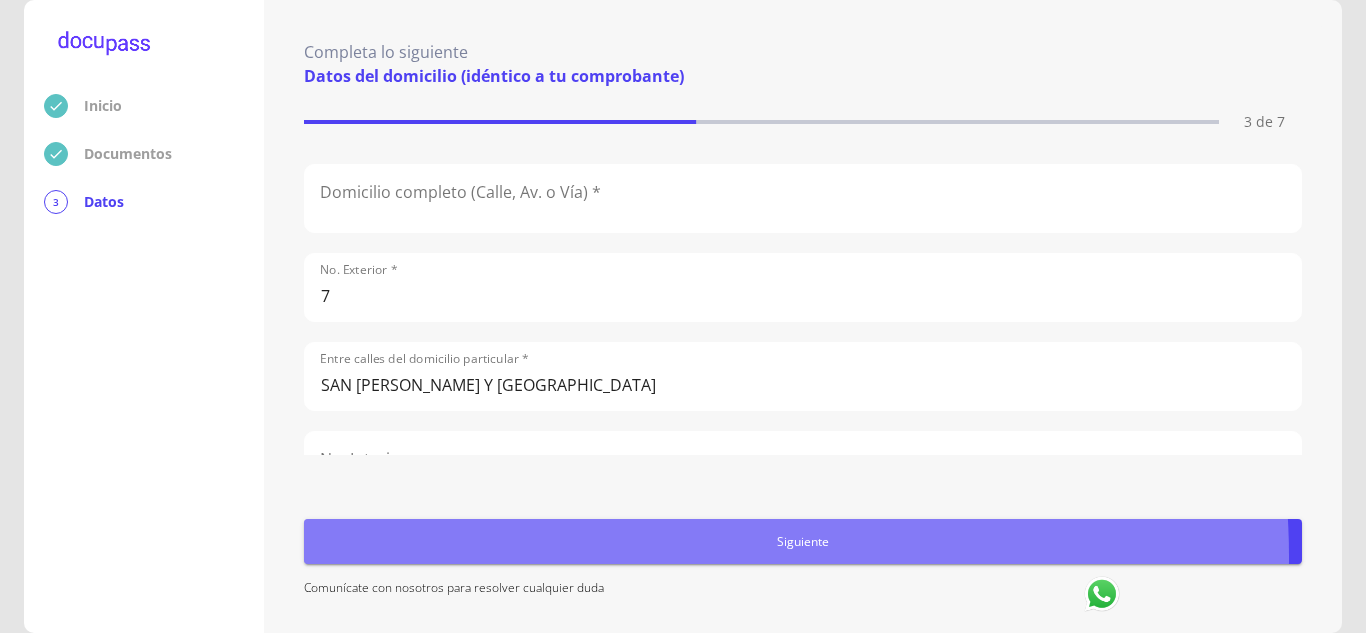 click on "Siguiente" at bounding box center (803, 541) 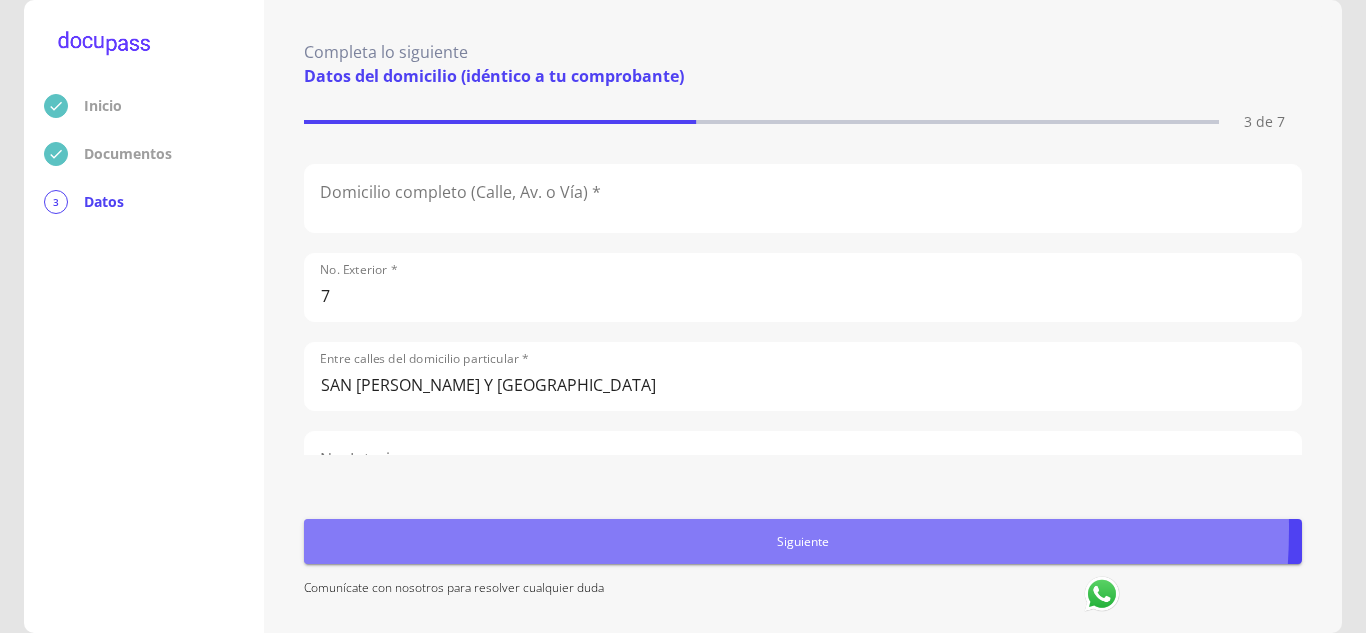 click on "Siguiente" at bounding box center [803, 541] 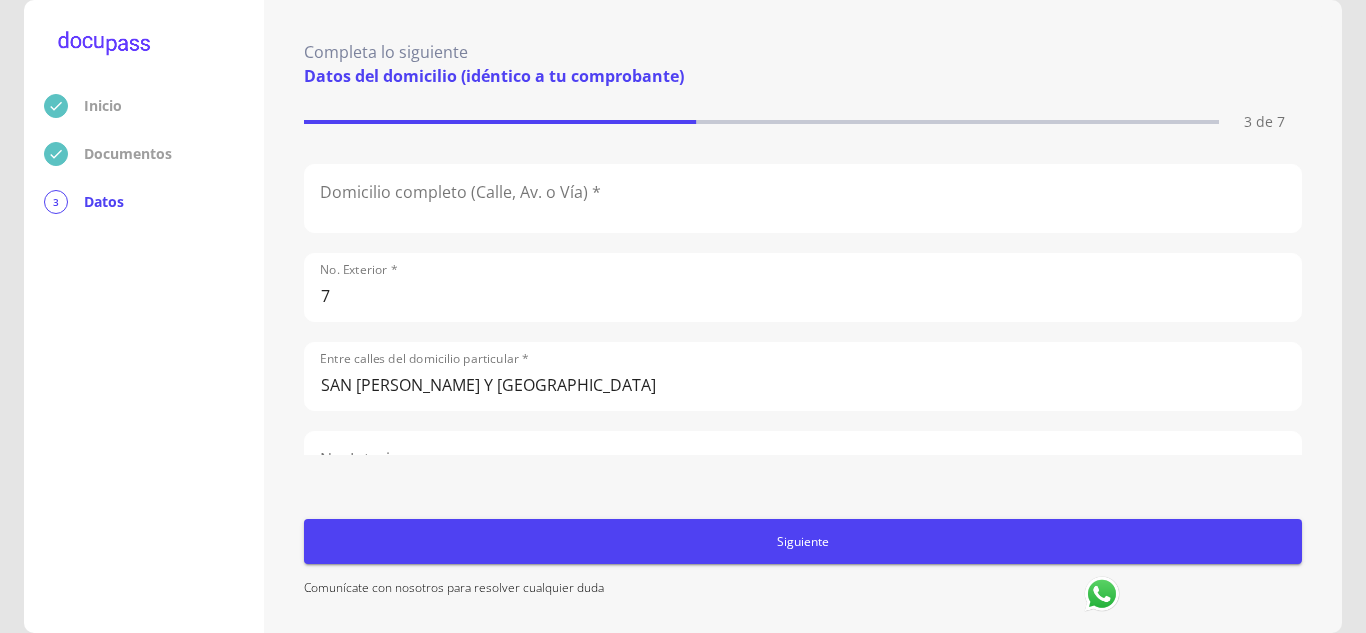 type 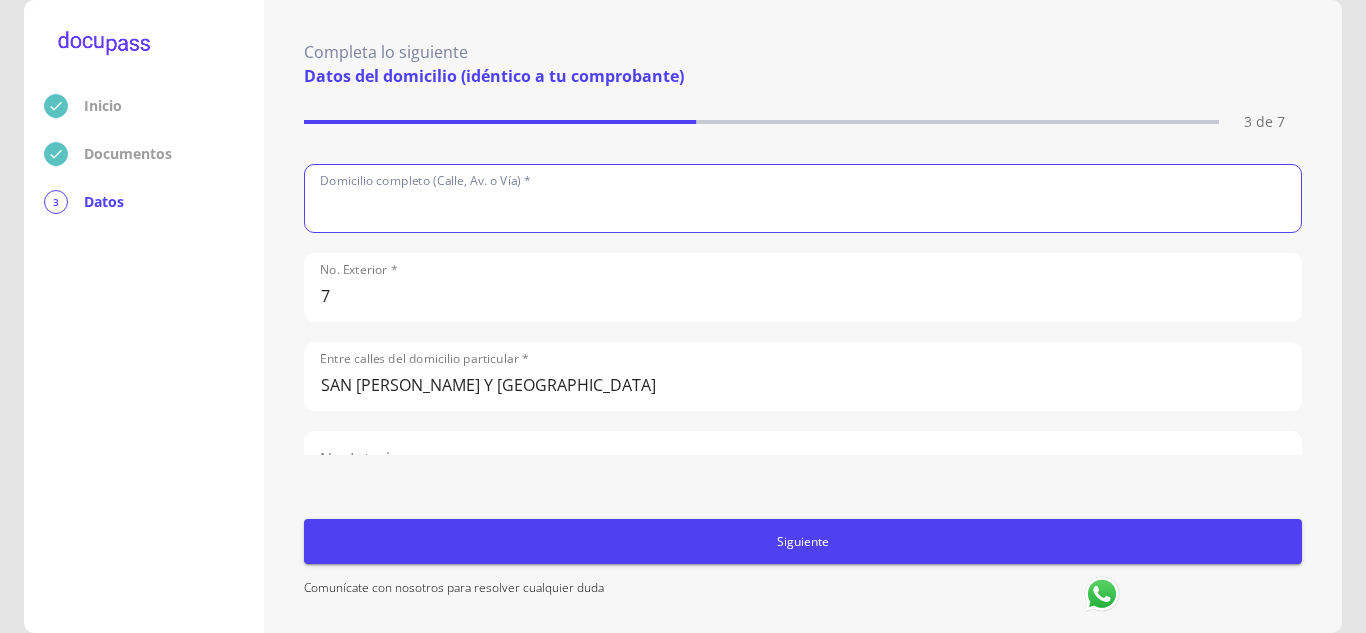 click 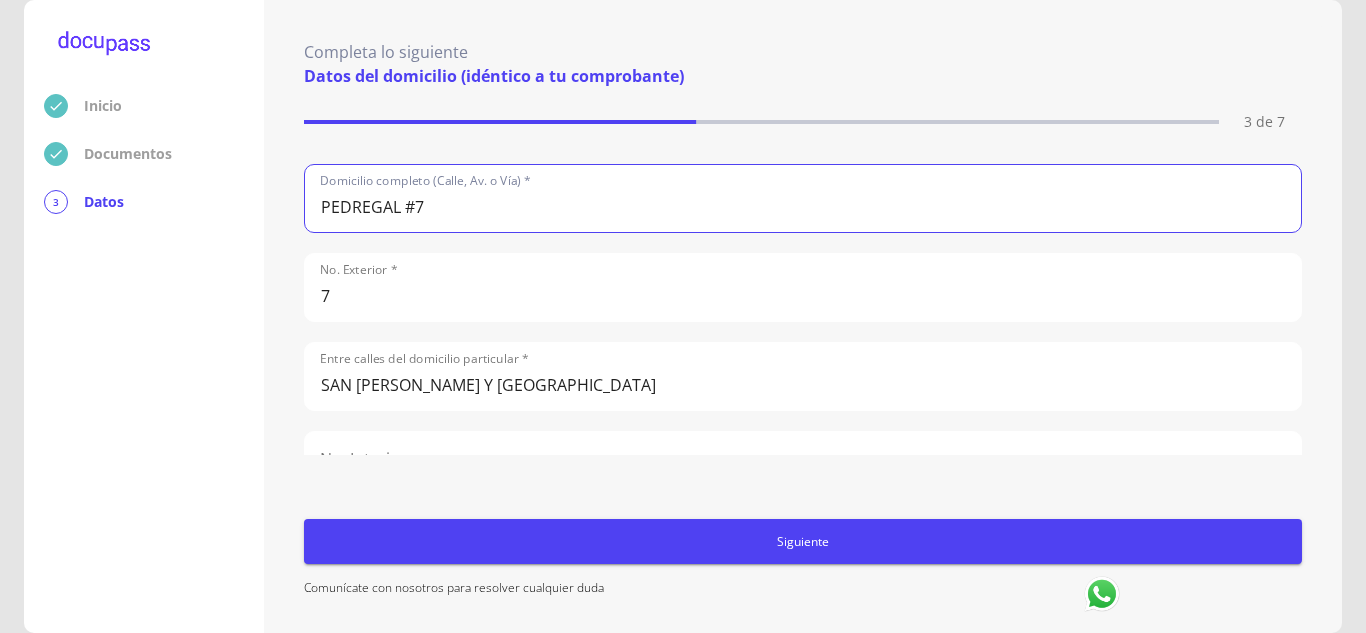 type on "PEDREGAL #7" 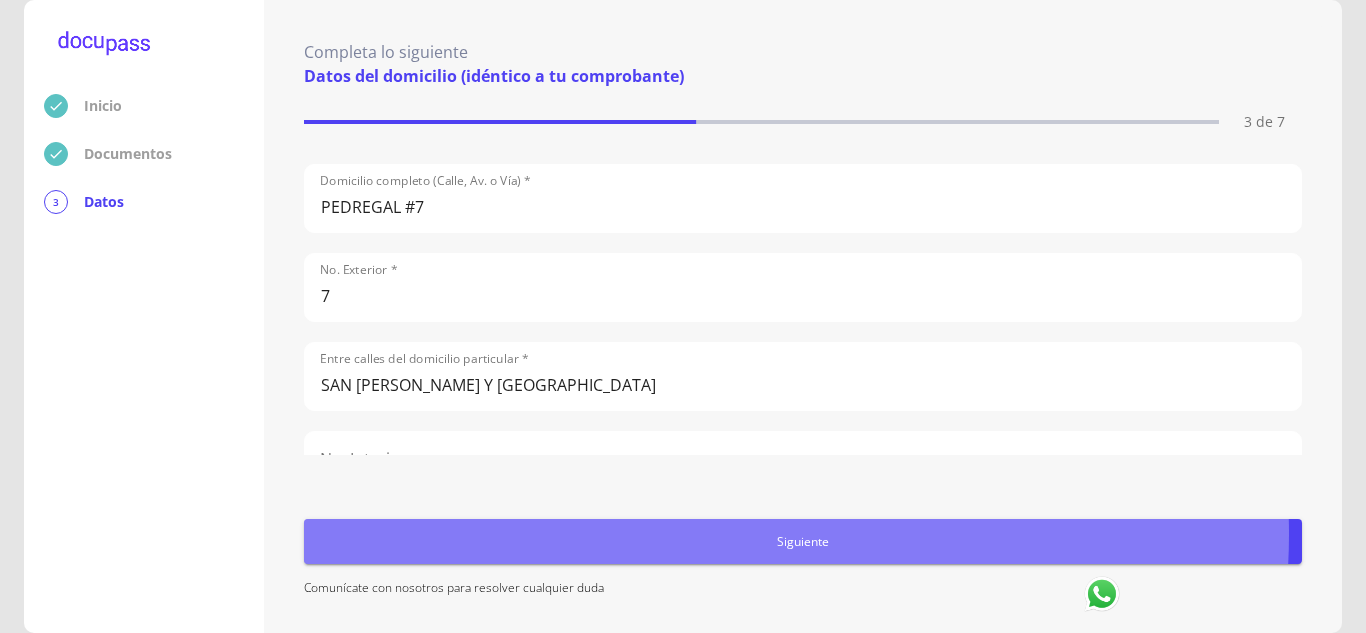 click on "Siguiente" at bounding box center (803, 541) 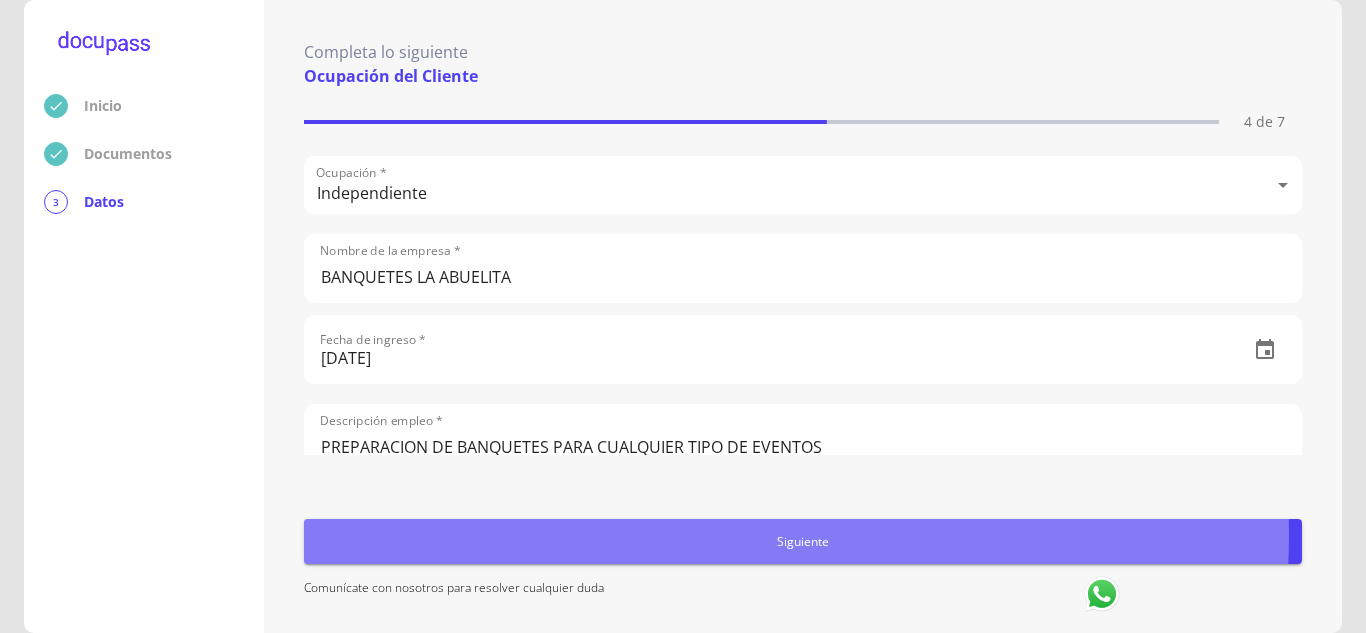 click on "Siguiente" at bounding box center (803, 541) 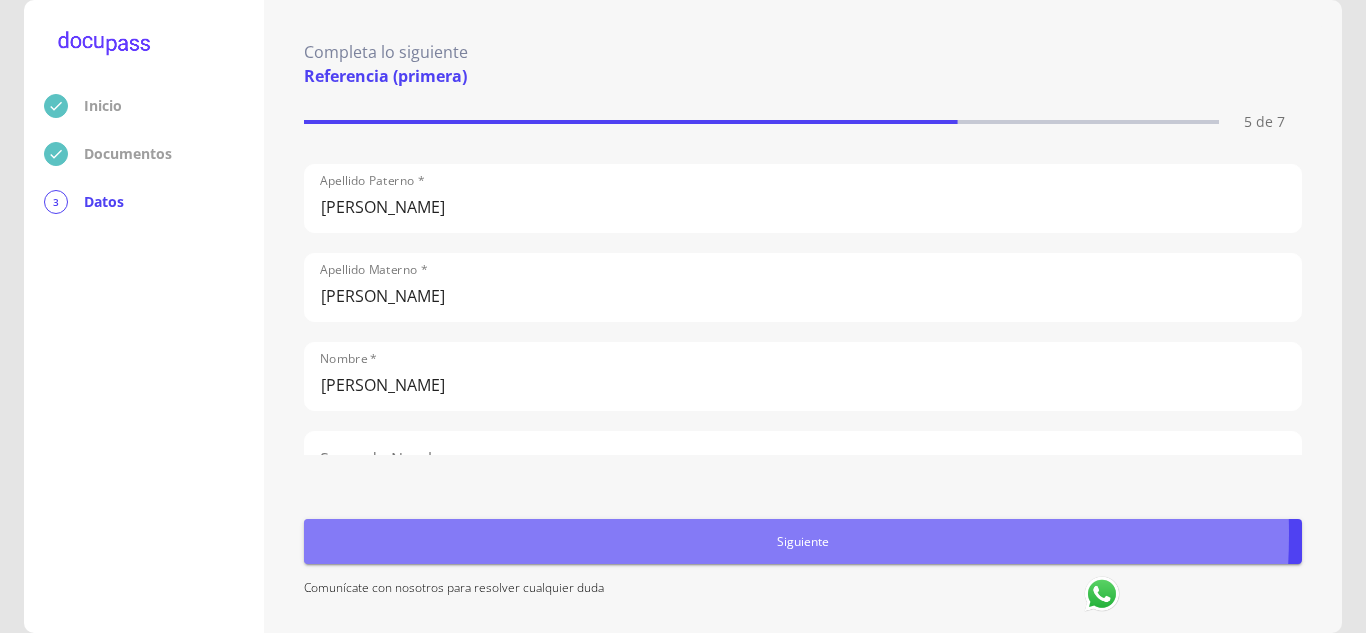 click on "Siguiente" at bounding box center [803, 541] 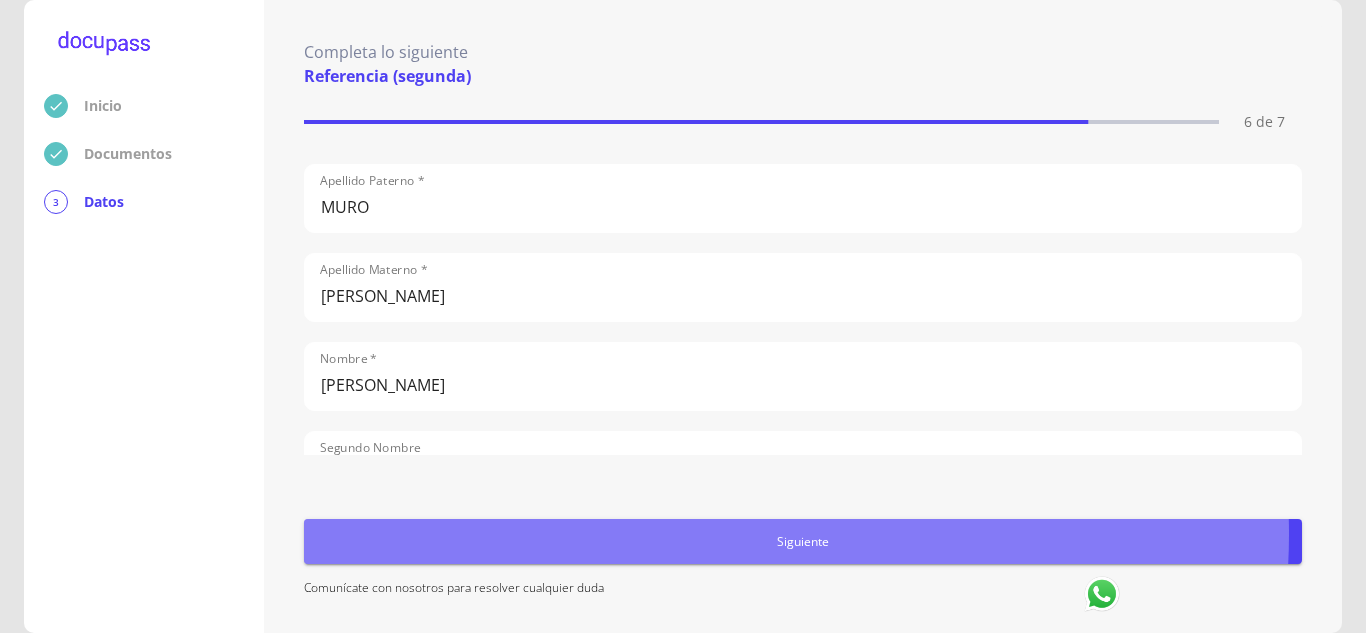 click on "Siguiente" at bounding box center [803, 541] 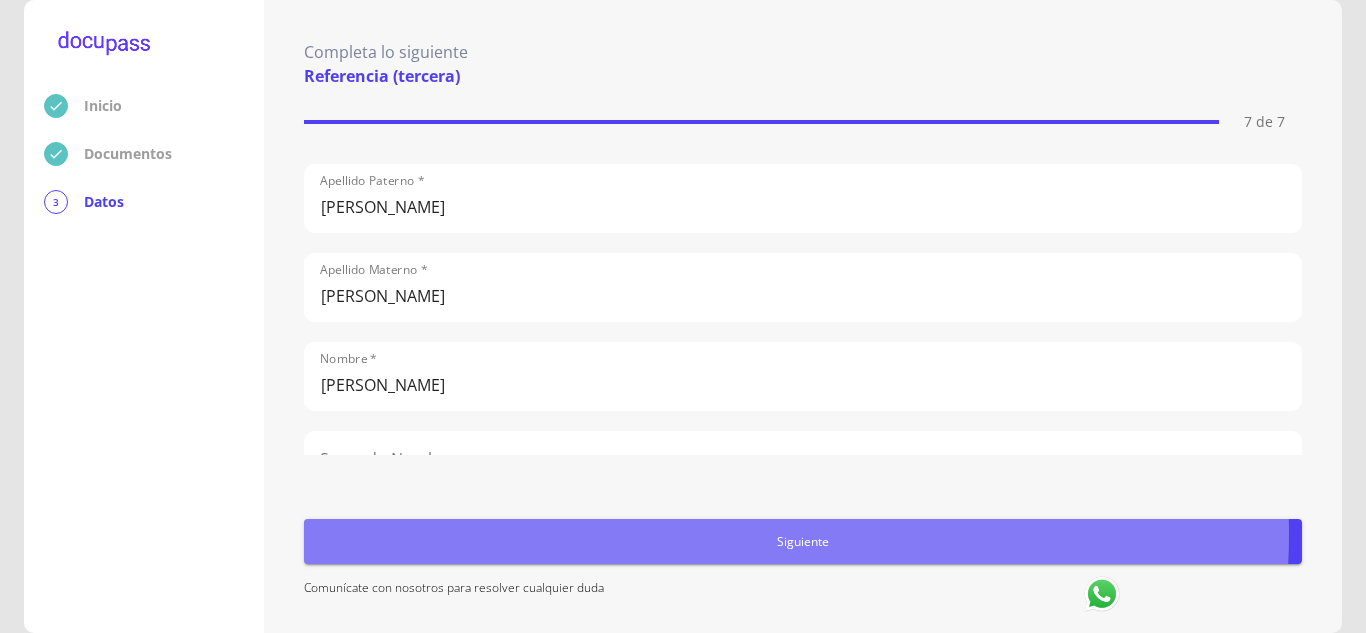 click on "Siguiente" at bounding box center [803, 541] 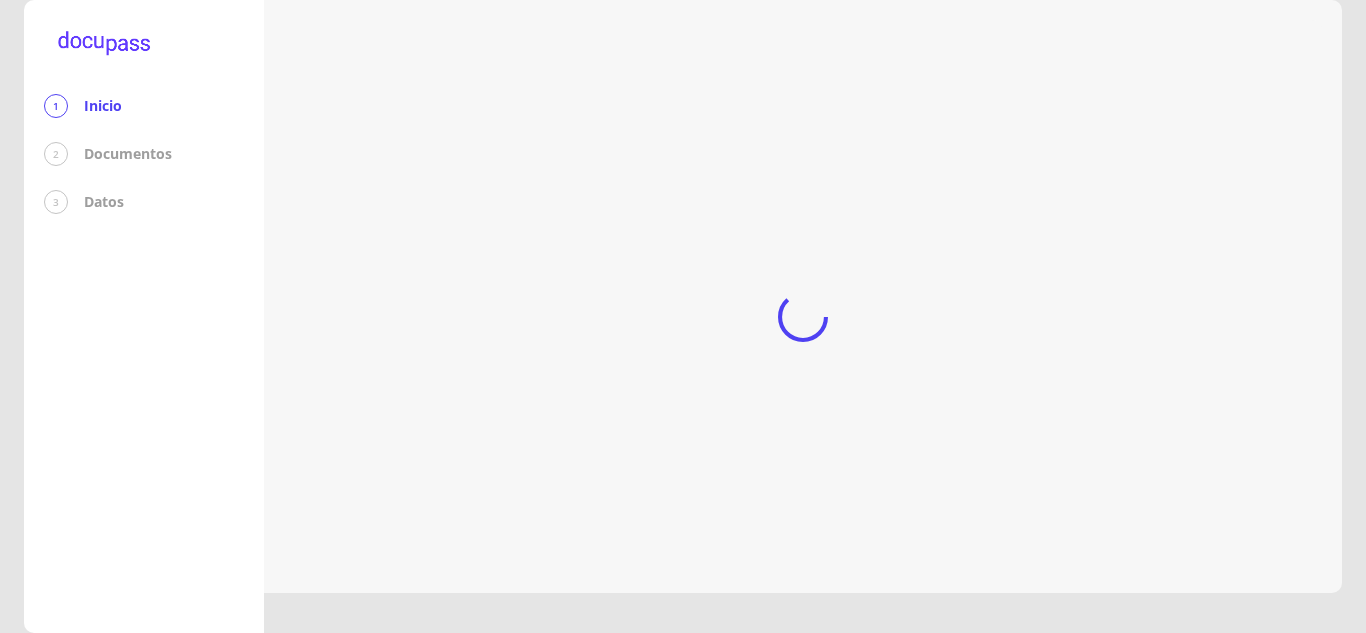 scroll, scrollTop: 0, scrollLeft: 0, axis: both 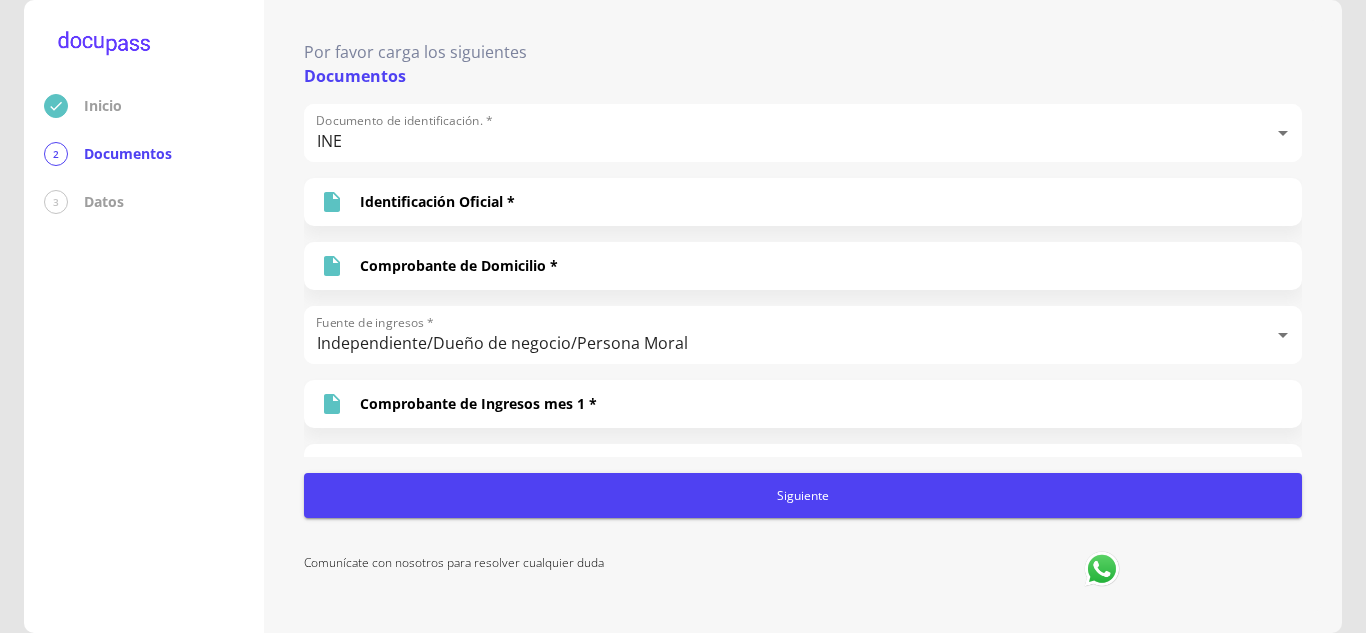 click on "3 Datos" at bounding box center (144, 202) 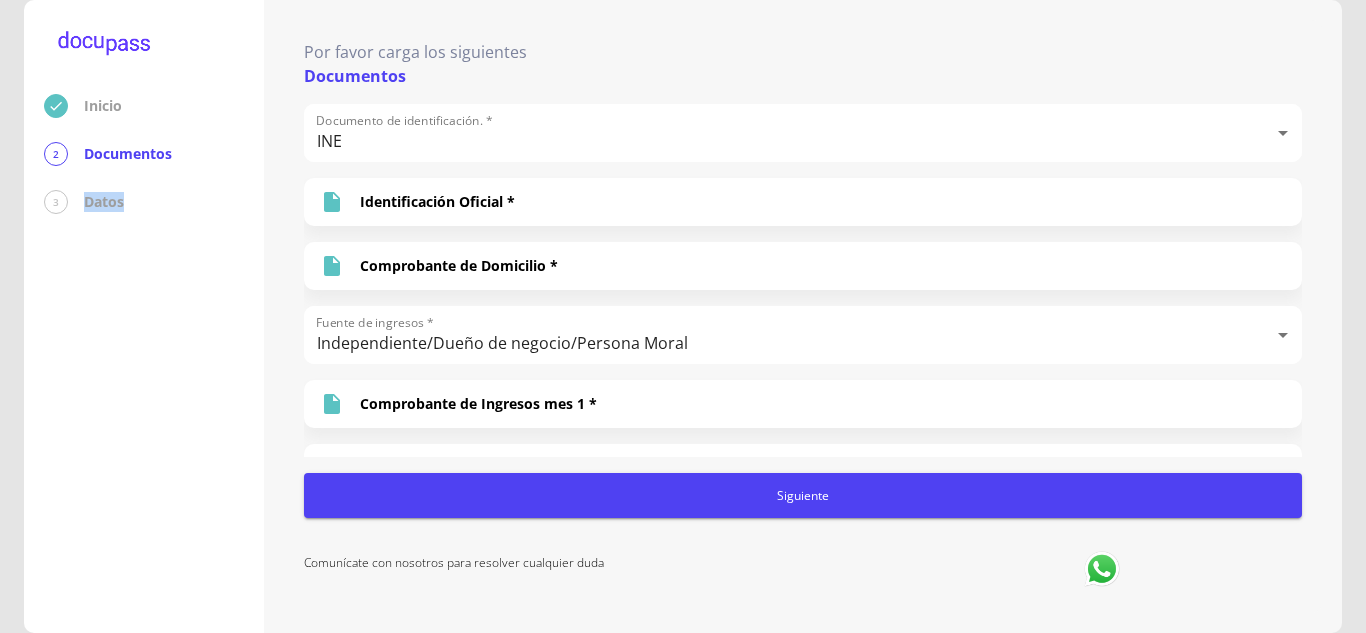 click on "Datos" at bounding box center [104, 202] 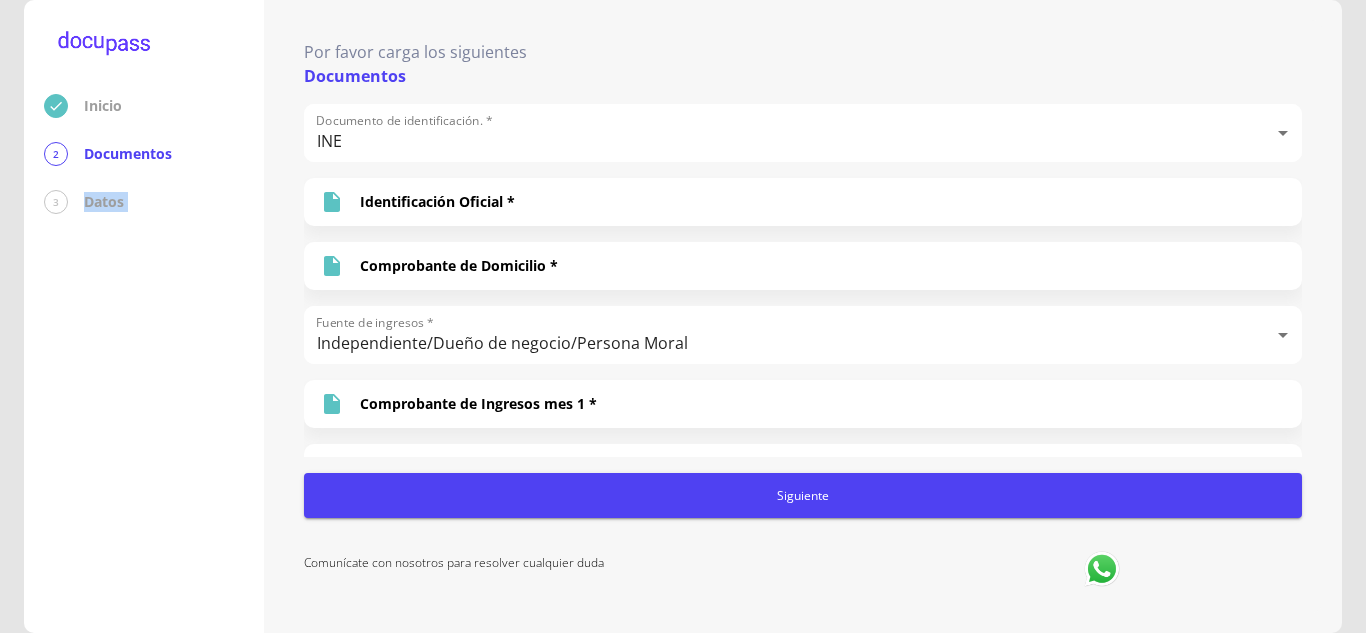 click on "Datos" at bounding box center [104, 202] 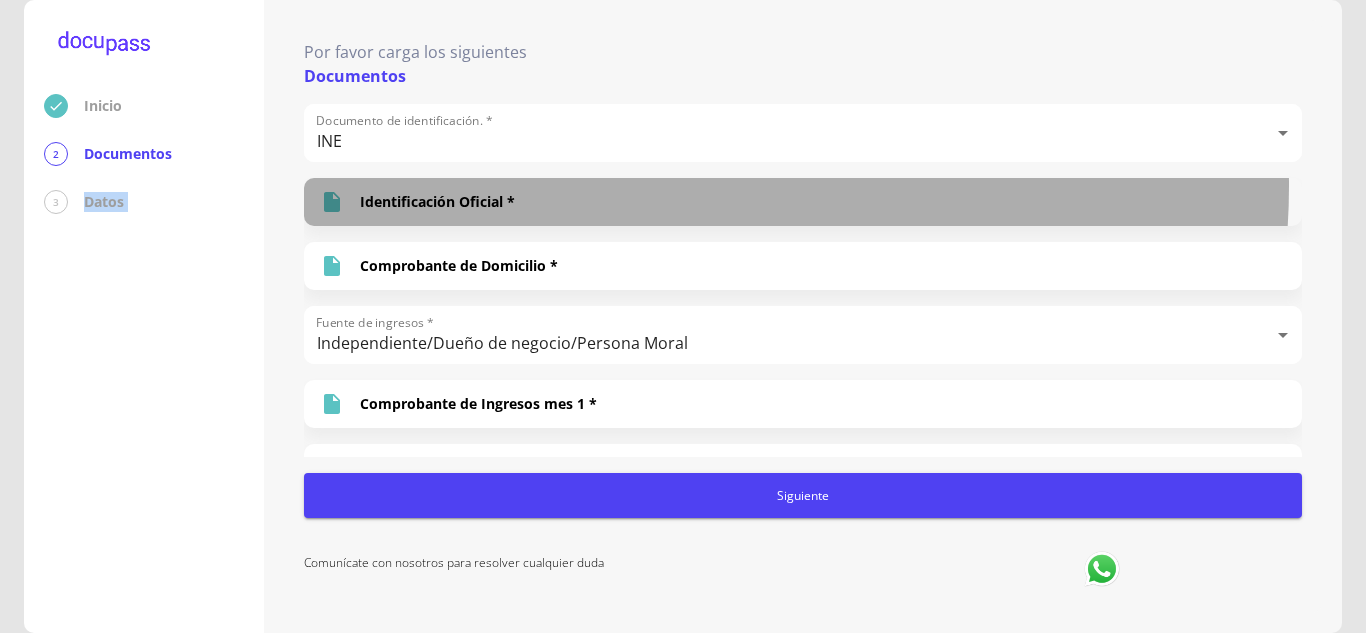 click on "Identificación Oficial *" at bounding box center (803, 202) 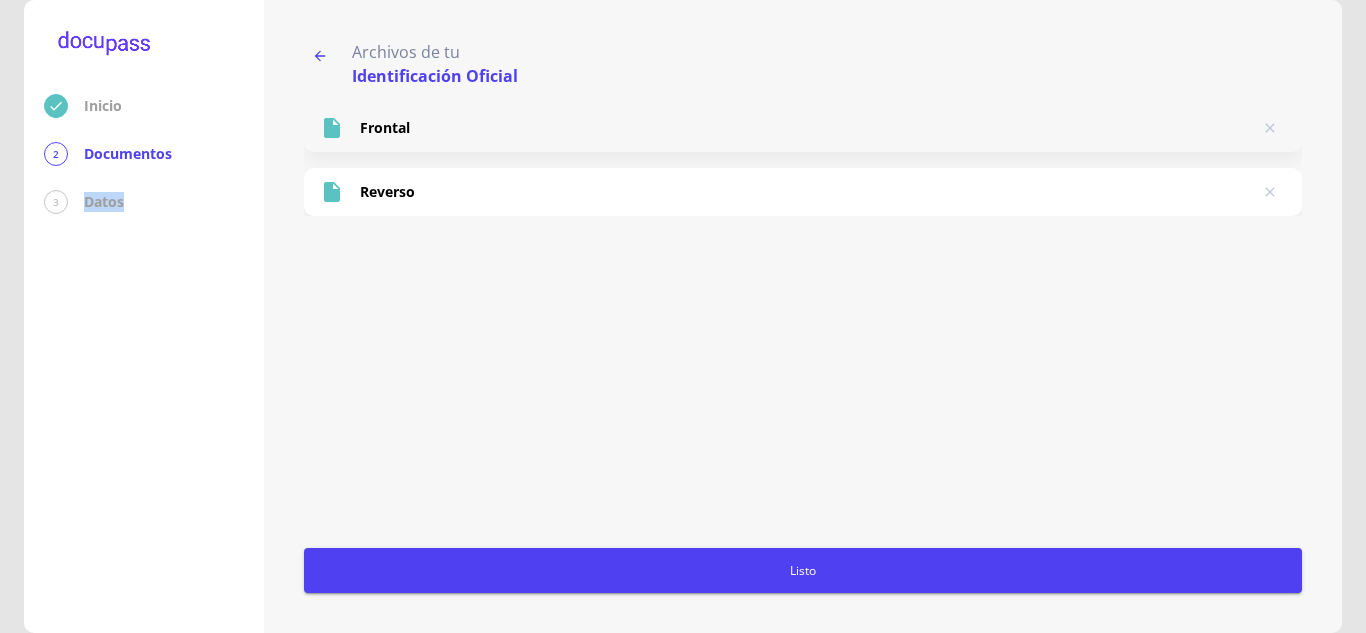 click on "Frontal" at bounding box center (803, 128) 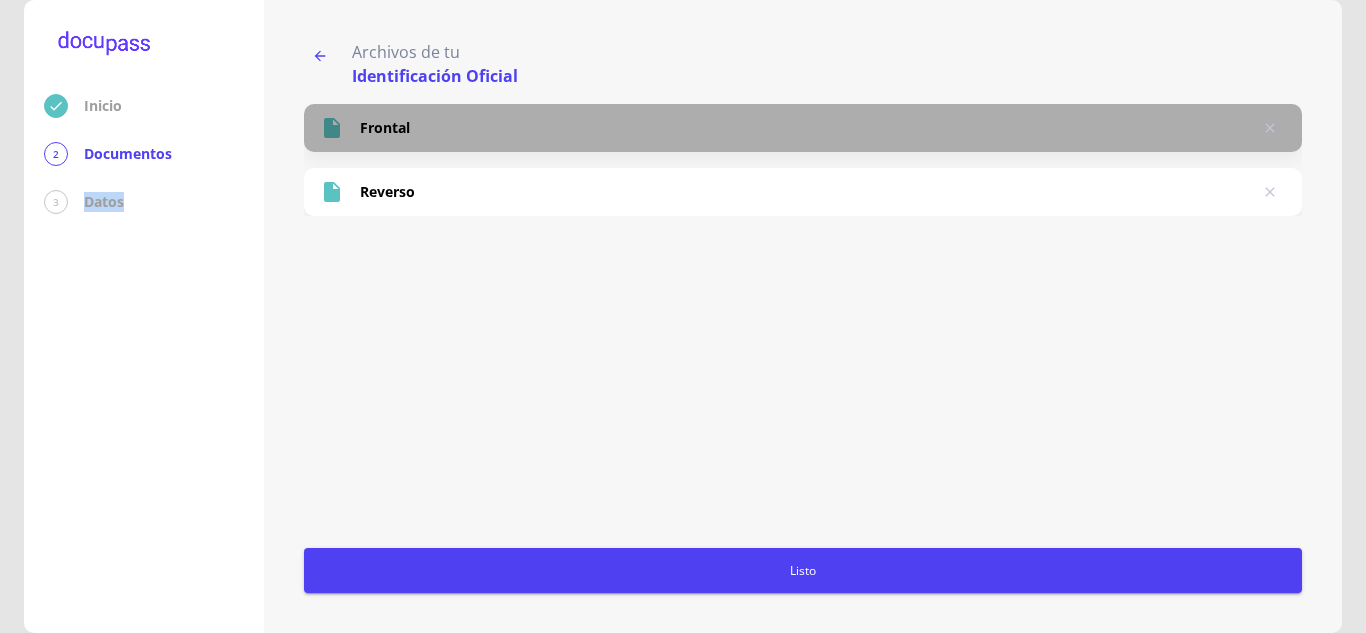 click on "Frontal" at bounding box center (803, 128) 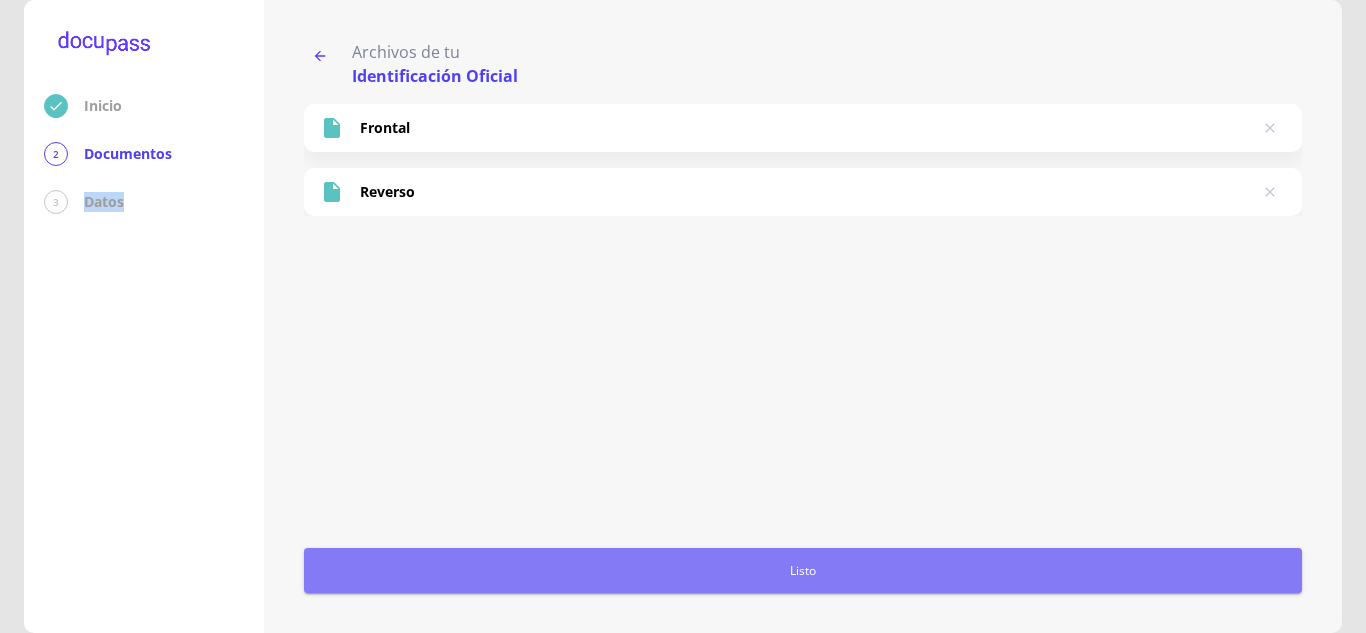 click on "Listo" at bounding box center [803, 570] 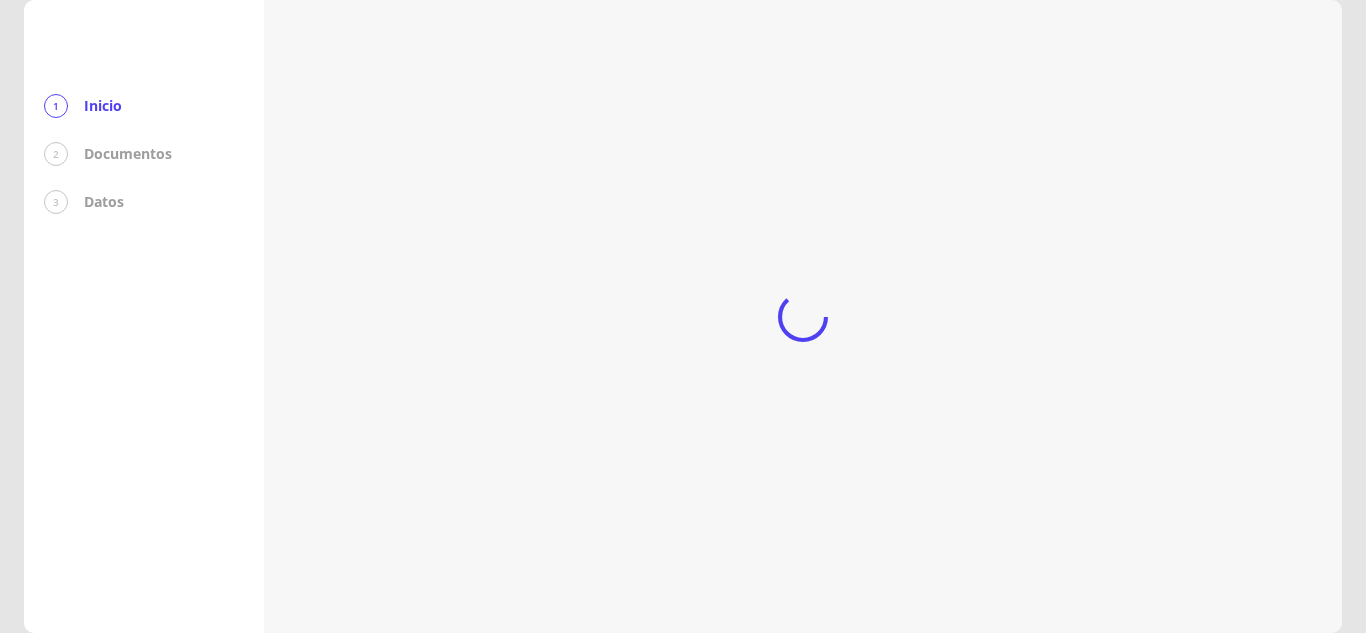 scroll, scrollTop: 0, scrollLeft: 0, axis: both 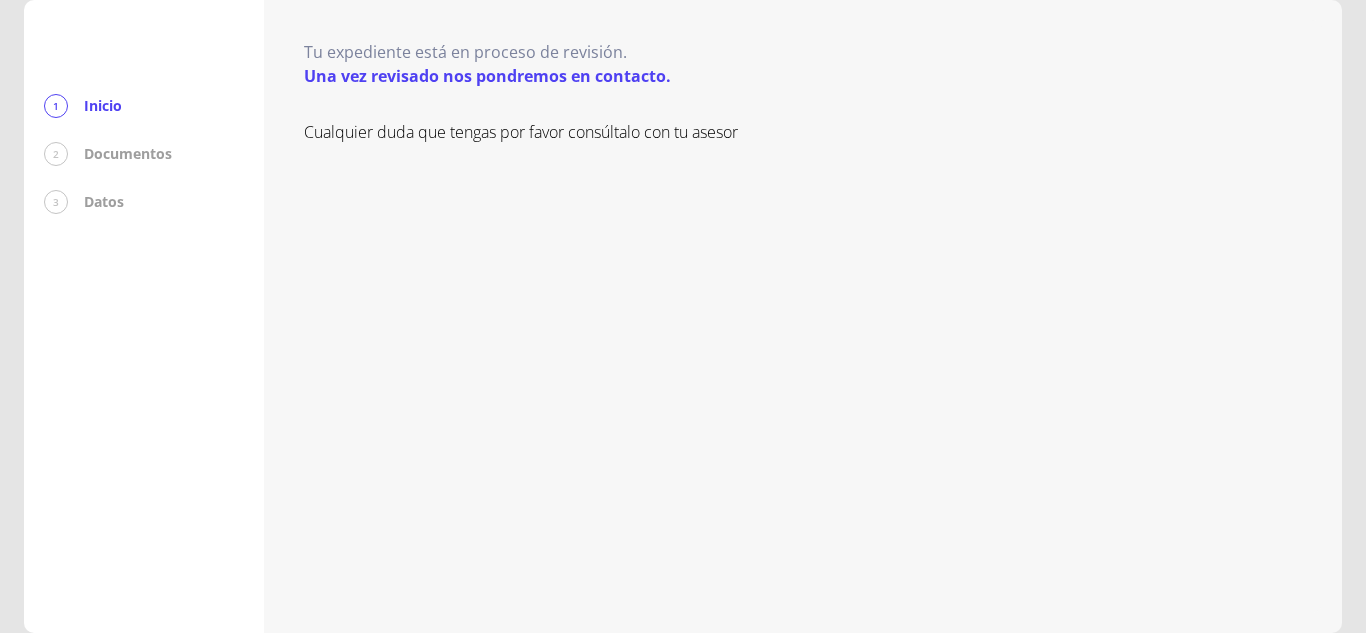 click on "Documentos" at bounding box center (128, 154) 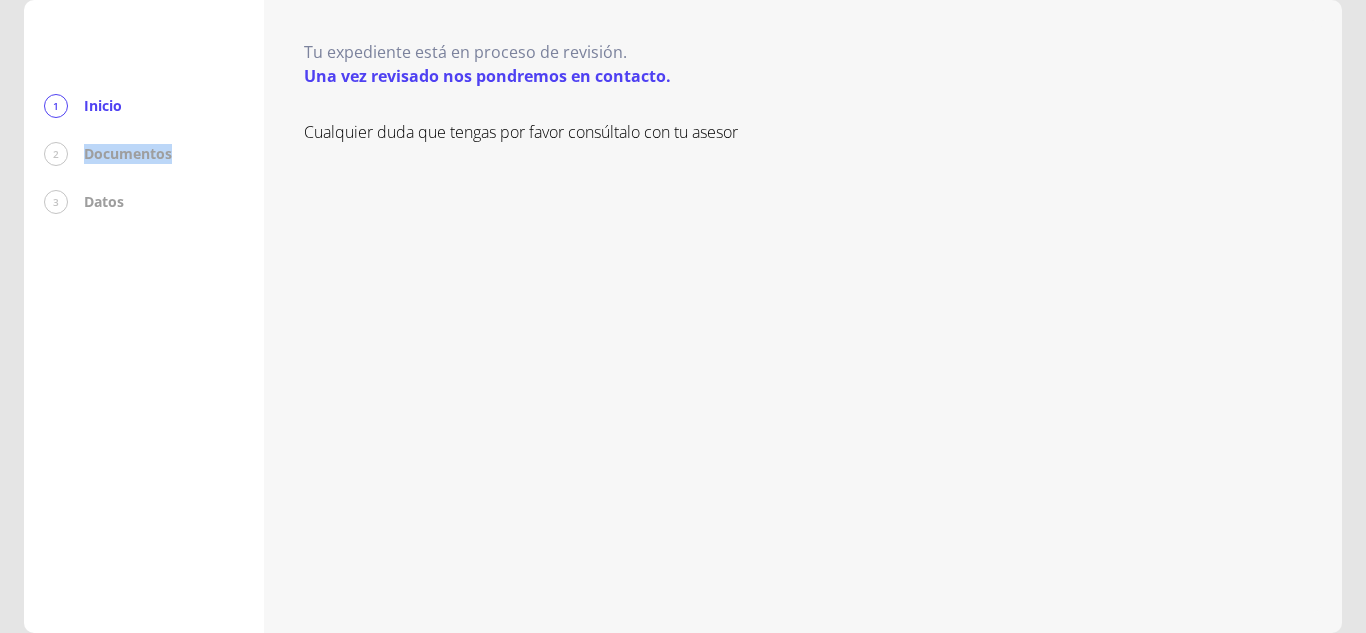 click on "Documentos" at bounding box center [128, 154] 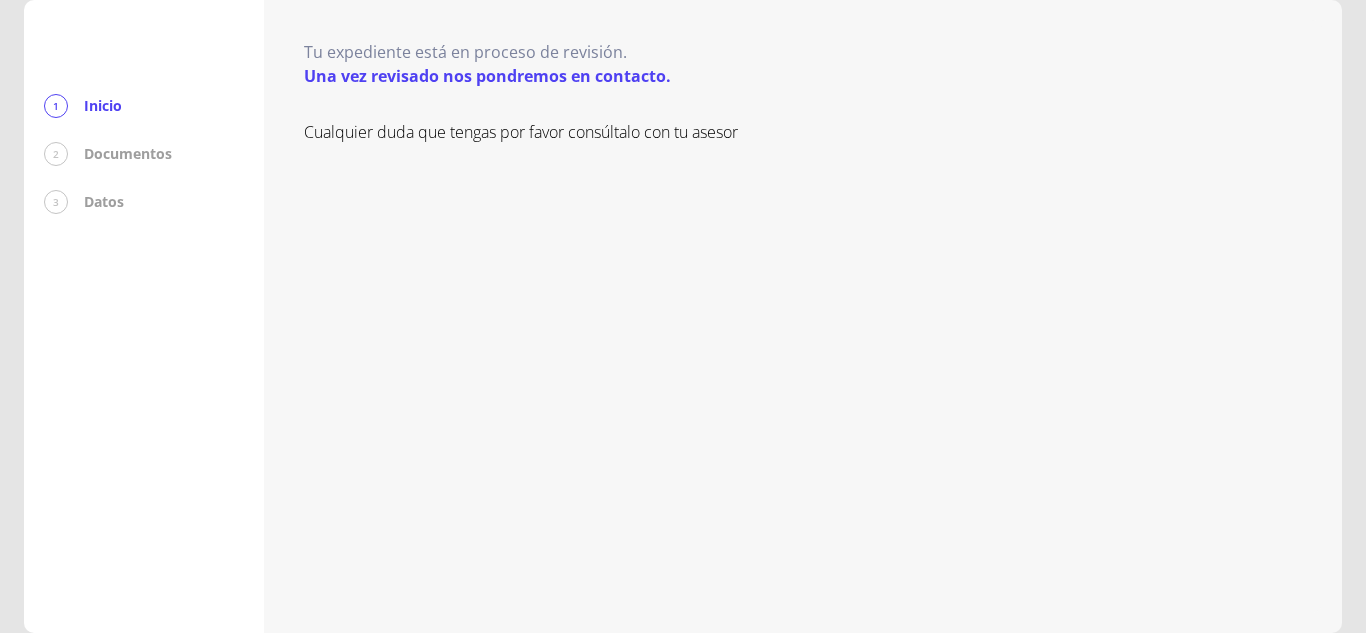 click on "1 Inicio 2 Documentos 3 Datos" at bounding box center [144, 316] 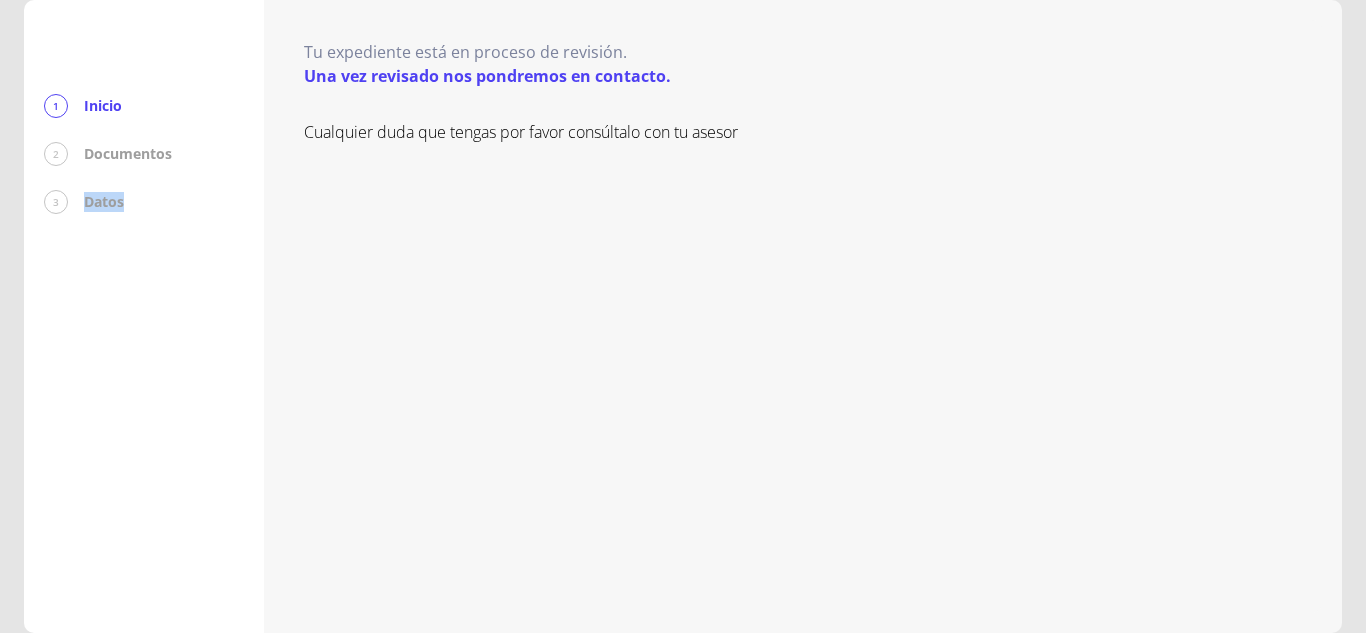 click on "1 Inicio 2 Documentos 3 Datos" at bounding box center (144, 316) 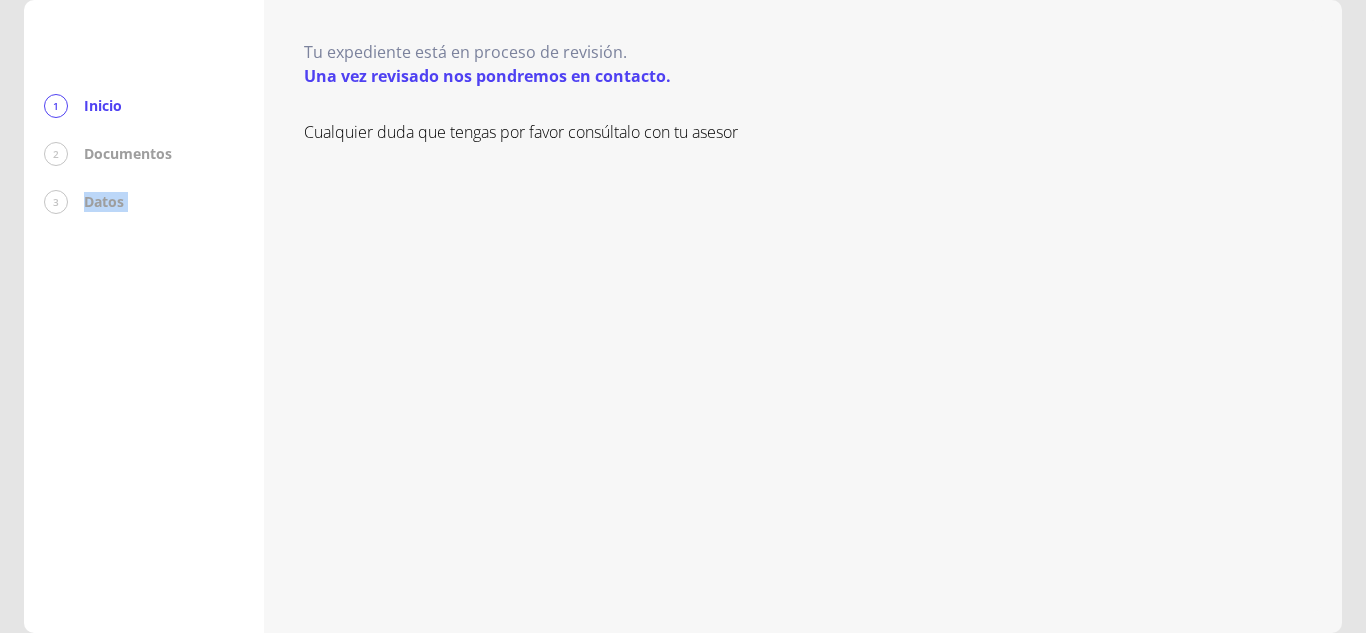 click on "1 Inicio 2 Documentos 3 Datos" at bounding box center (144, 316) 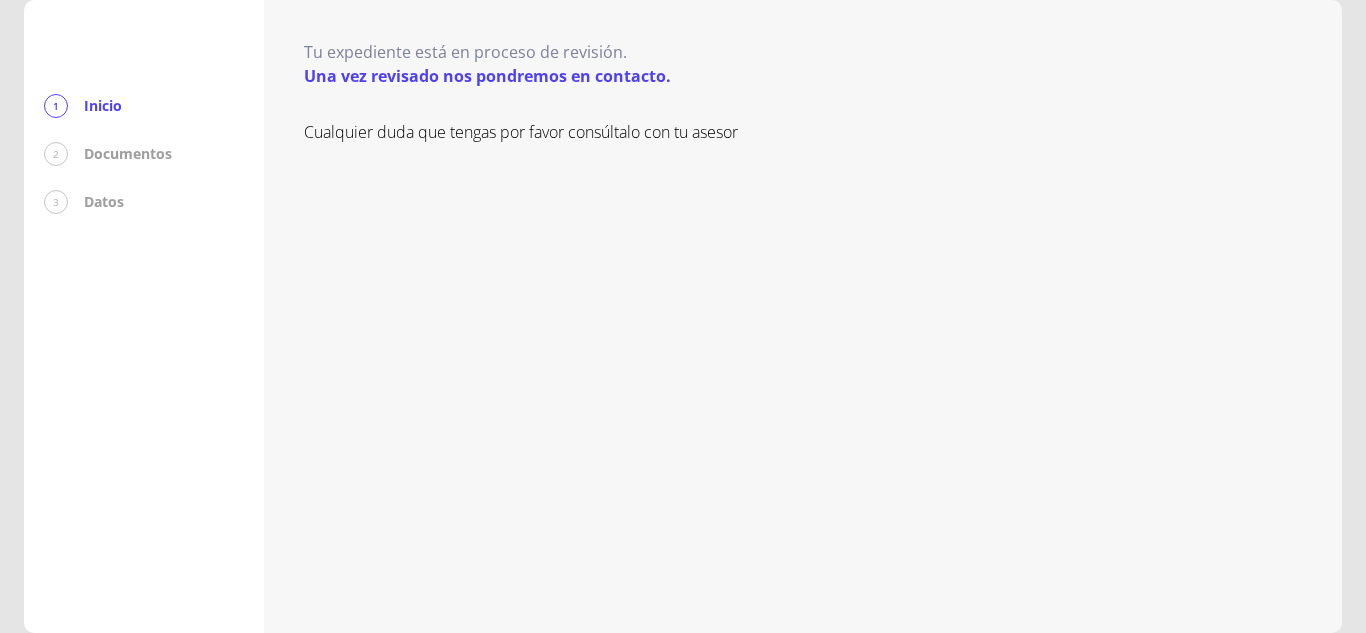 click on "1 Inicio 2 Documentos 3 Datos" at bounding box center (144, 316) 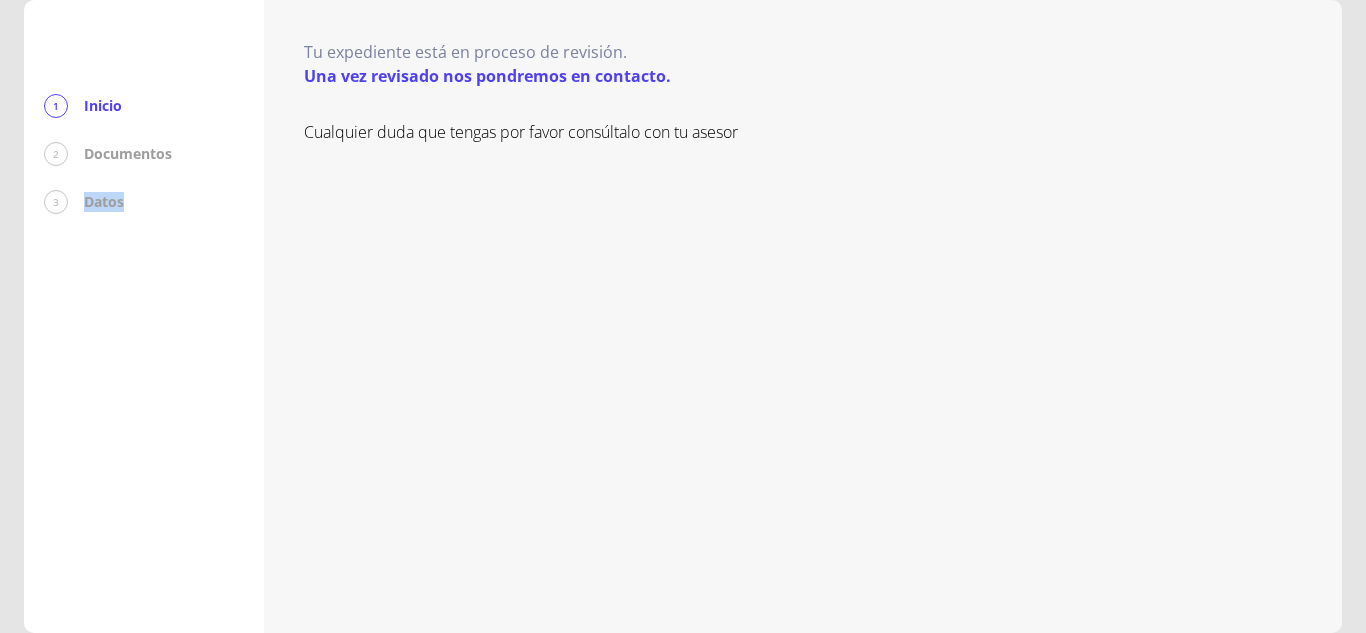click on "1 Inicio 2 Documentos 3 Datos" at bounding box center (144, 316) 